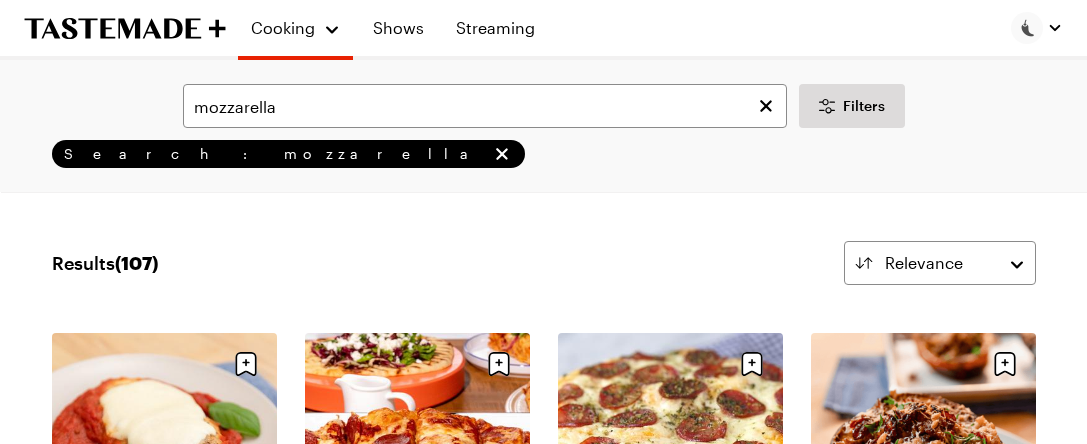 scroll, scrollTop: 0, scrollLeft: 0, axis: both 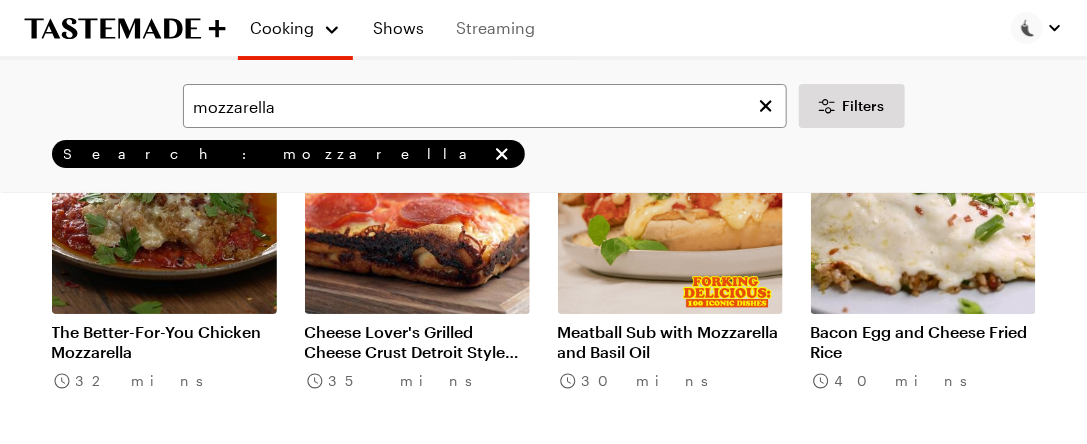 click on "Streaming" at bounding box center (495, 28) 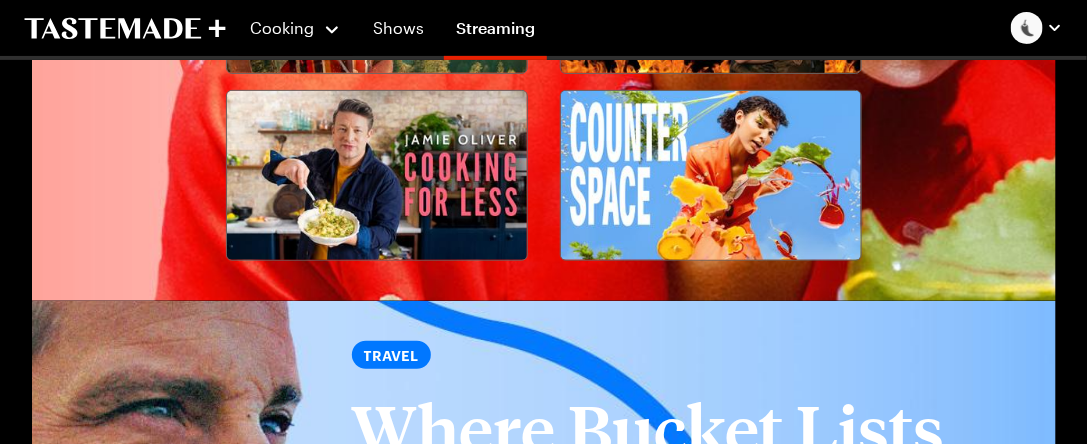 scroll, scrollTop: 2600, scrollLeft: 0, axis: vertical 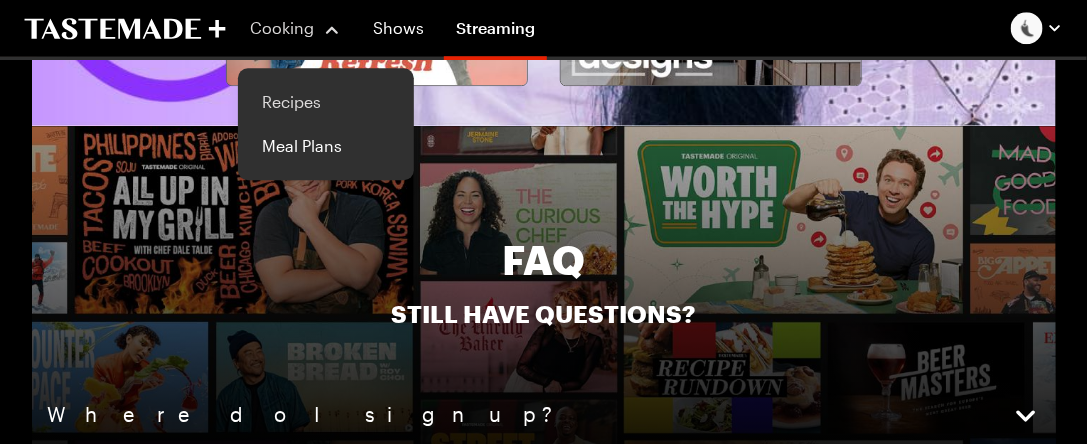 click on "Recipes" at bounding box center [326, 102] 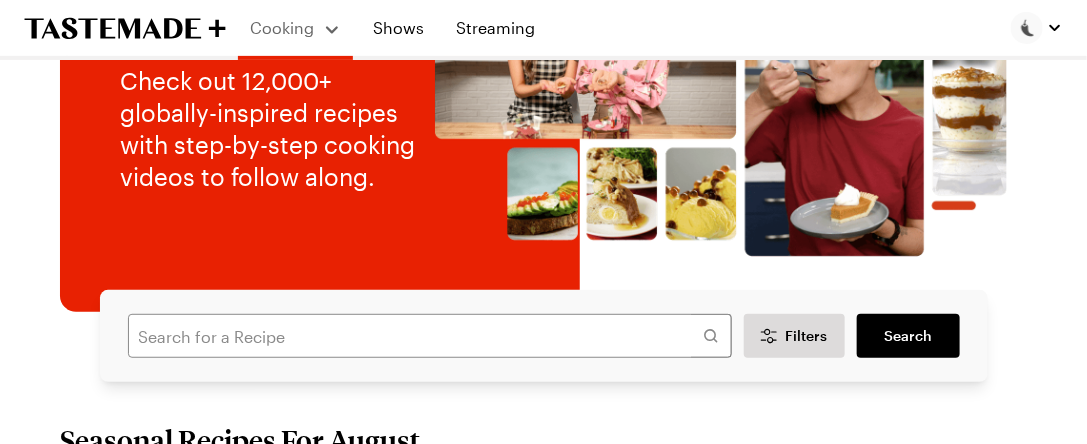 scroll, scrollTop: 300, scrollLeft: 0, axis: vertical 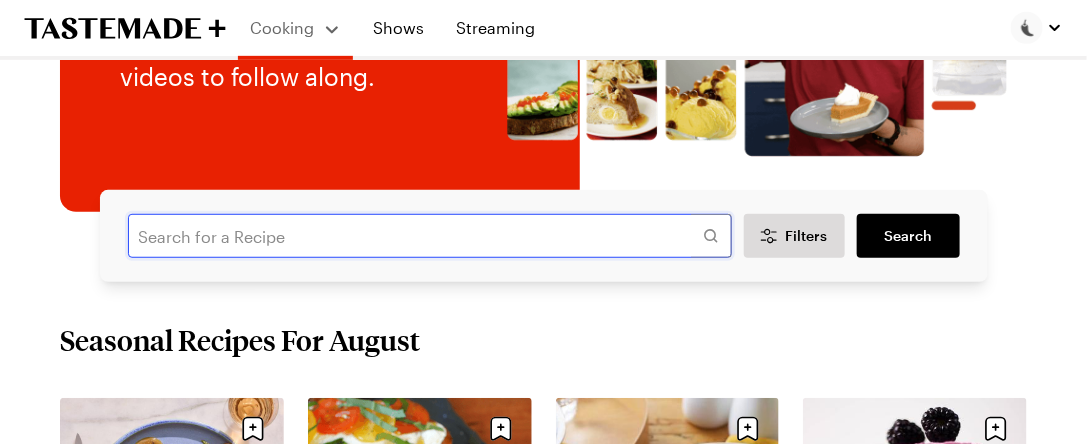 click at bounding box center (430, 236) 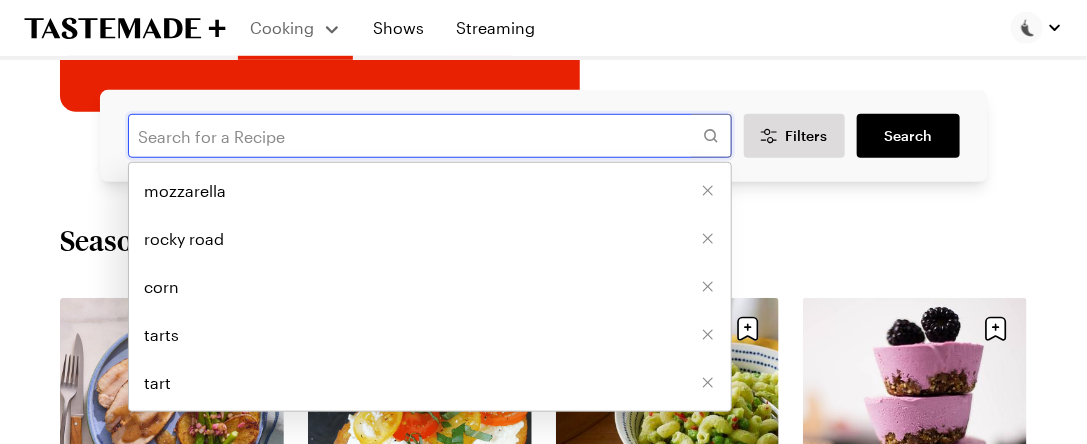 scroll, scrollTop: 500, scrollLeft: 0, axis: vertical 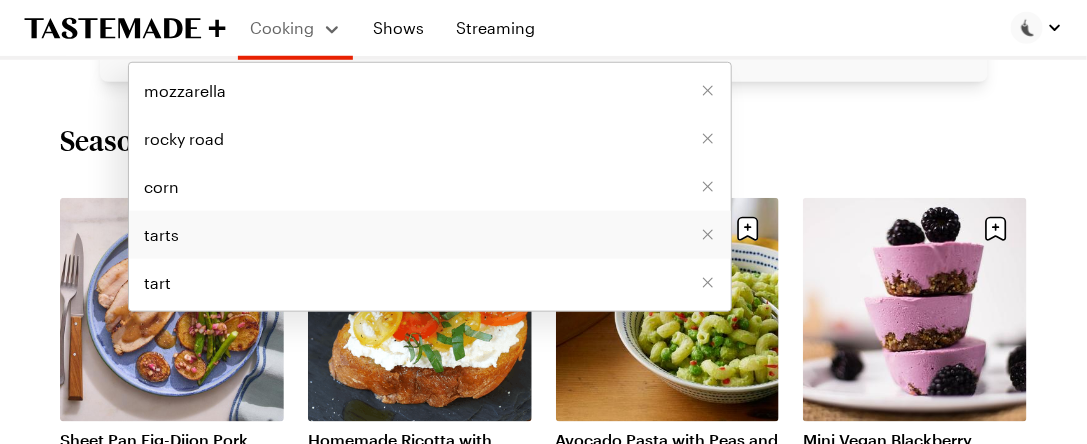 click on "tarts" at bounding box center [162, 235] 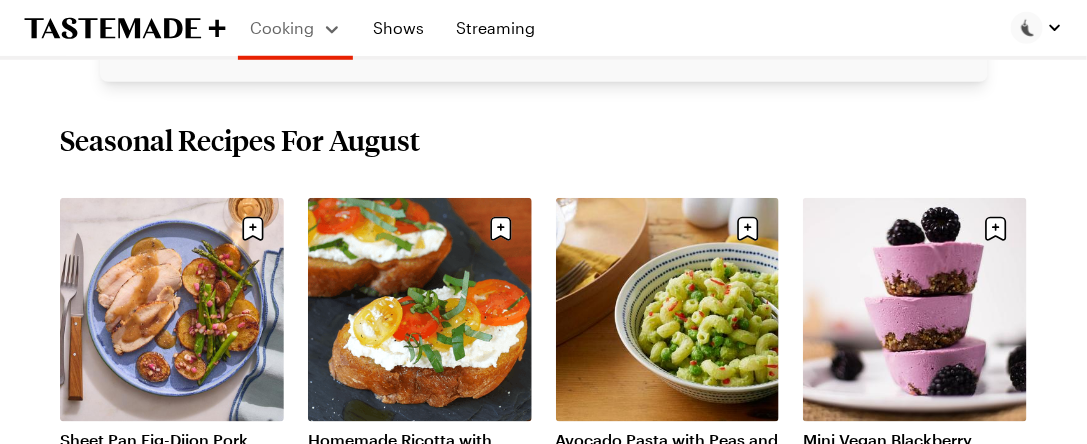 type on "tarts" 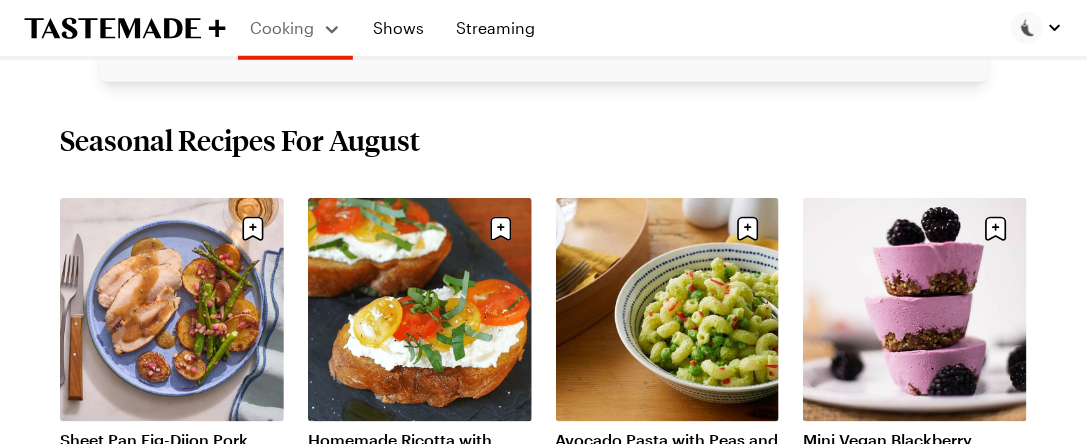 scroll, scrollTop: 400, scrollLeft: 0, axis: vertical 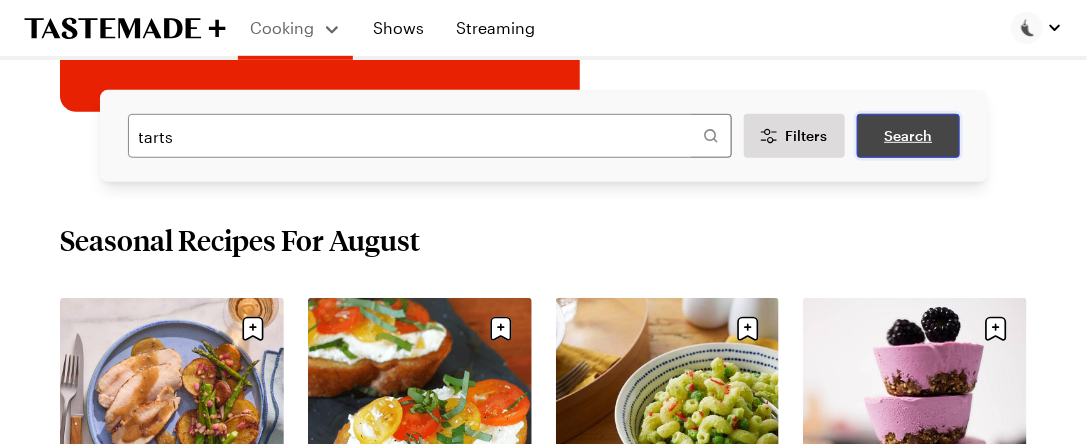 click on "Search" at bounding box center (908, 136) 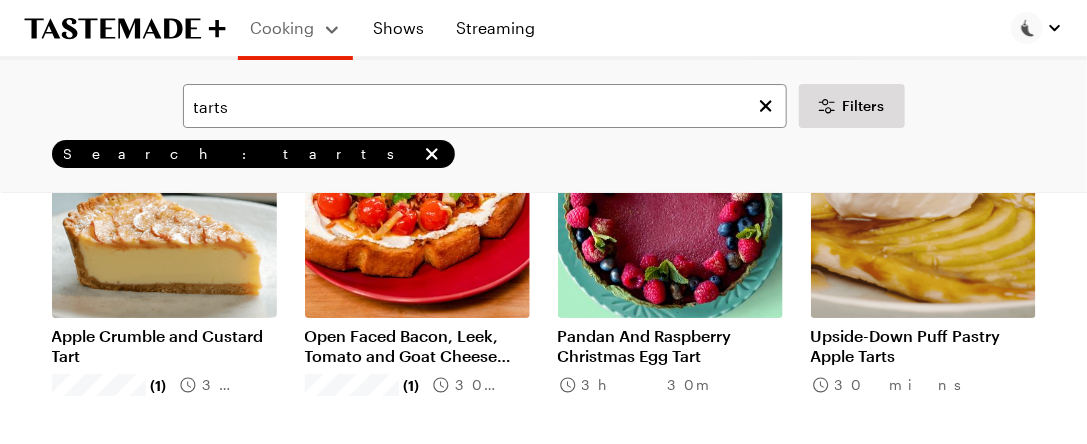 scroll, scrollTop: 2199, scrollLeft: 0, axis: vertical 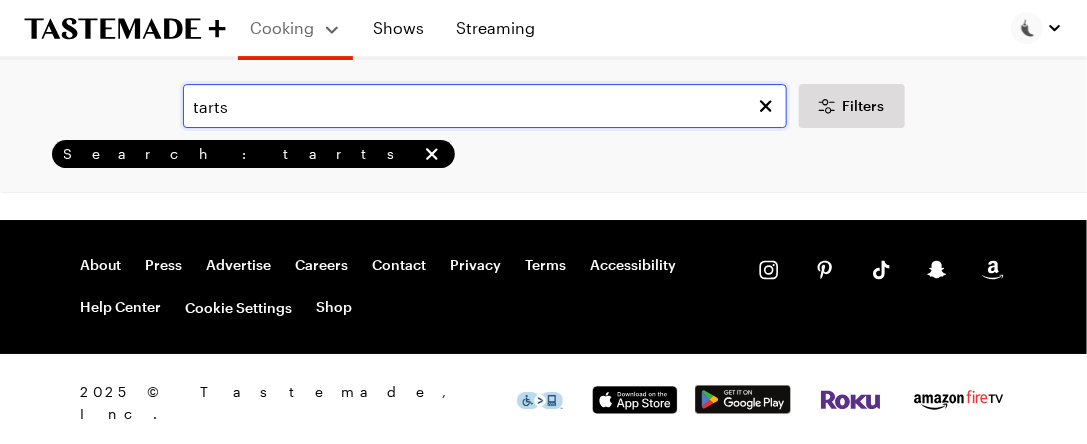 click on "tarts" at bounding box center (485, 106) 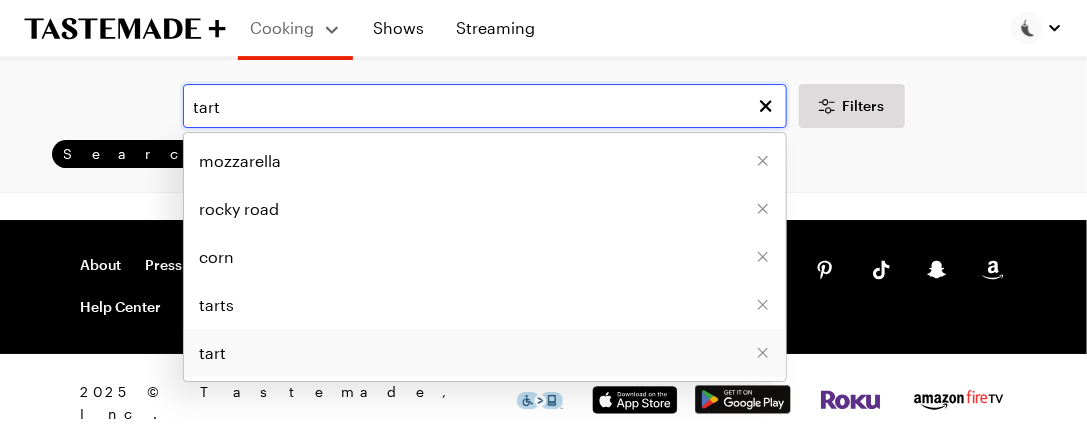scroll, scrollTop: 0, scrollLeft: 0, axis: both 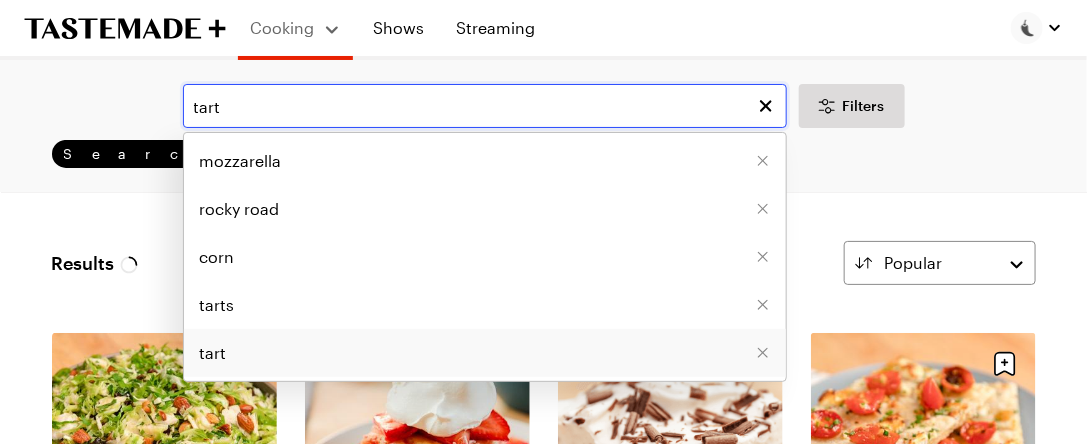 type on "tart" 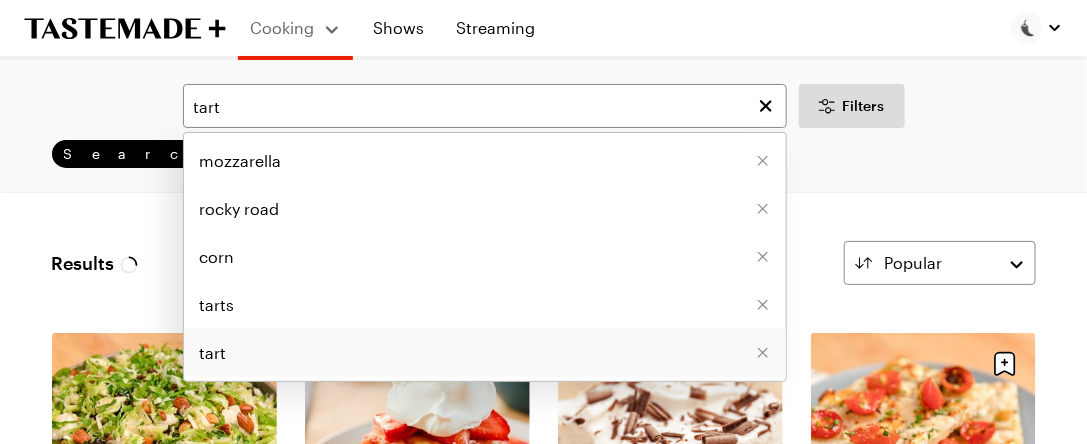 click on "tart" at bounding box center (213, 353) 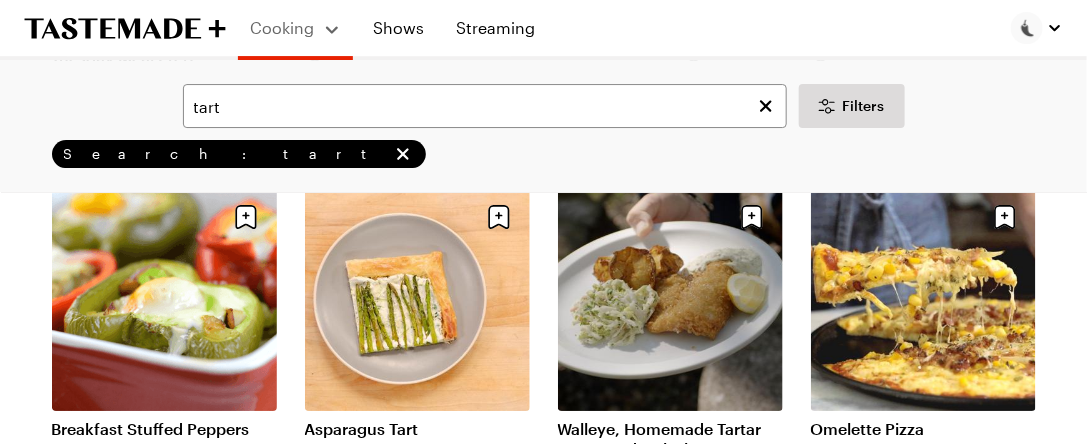 scroll, scrollTop: 2199, scrollLeft: 0, axis: vertical 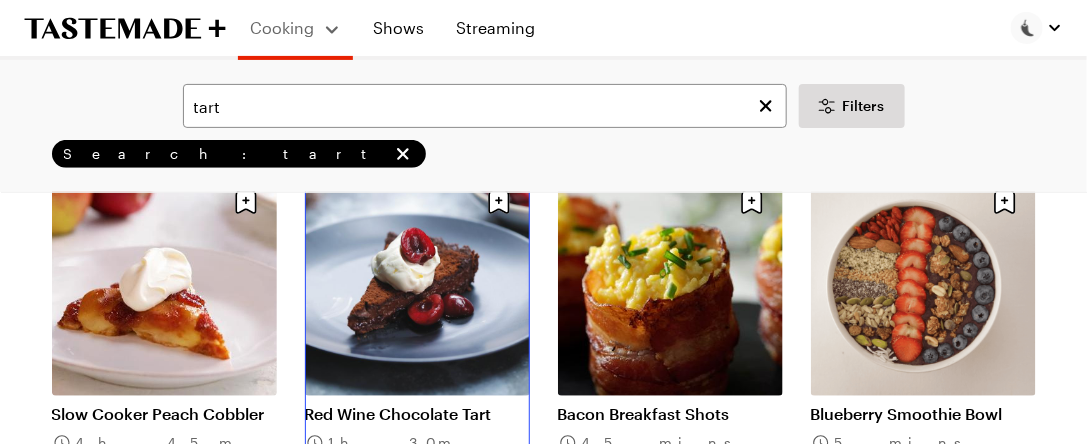 click on "Red Wine Chocolate Tart" at bounding box center [417, 414] 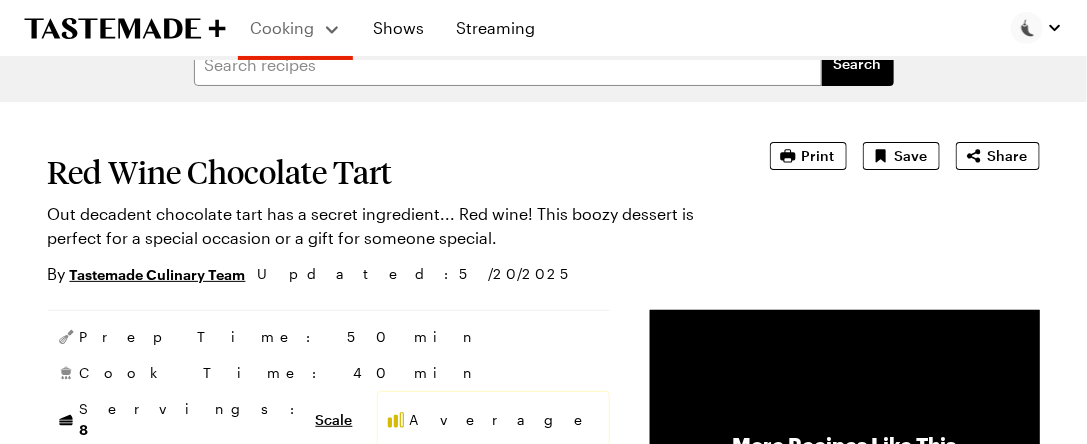 scroll, scrollTop: 0, scrollLeft: 0, axis: both 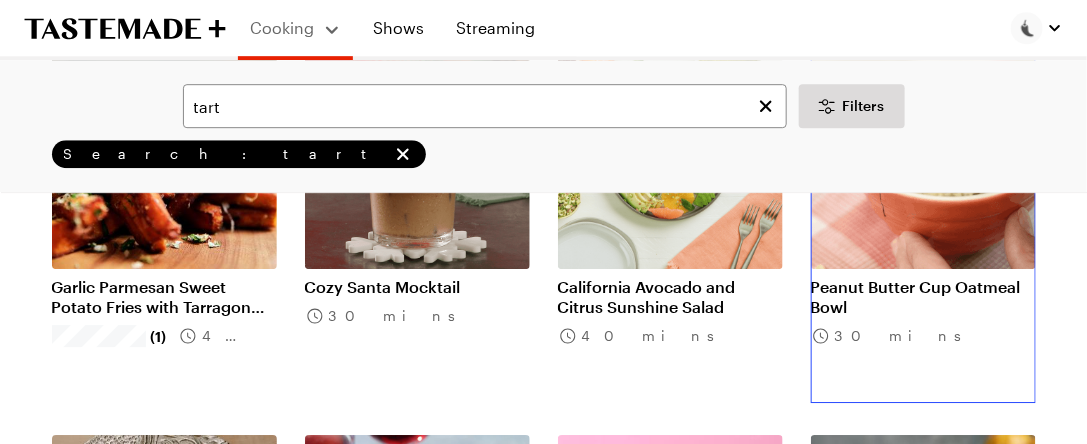 click on "Peanut Butter Cup Oatmeal Bowl" at bounding box center [923, 297] 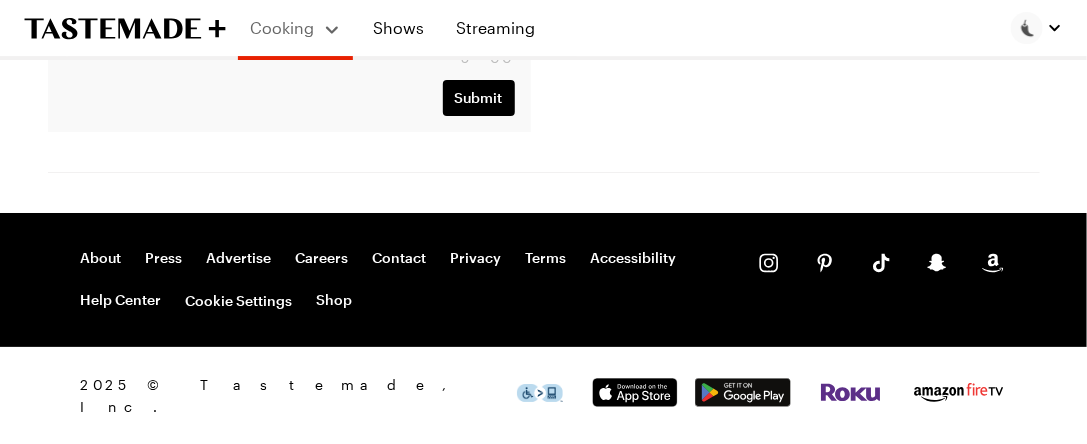 scroll, scrollTop: 0, scrollLeft: 0, axis: both 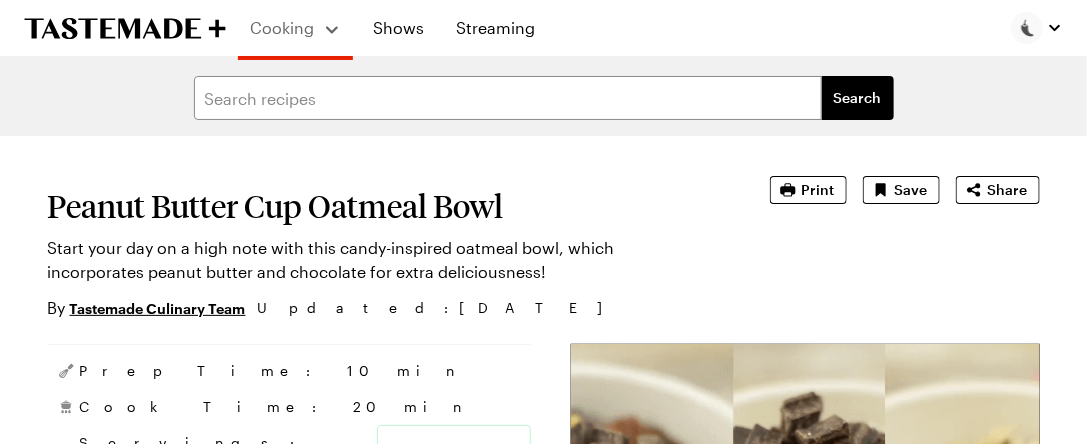 type on "x" 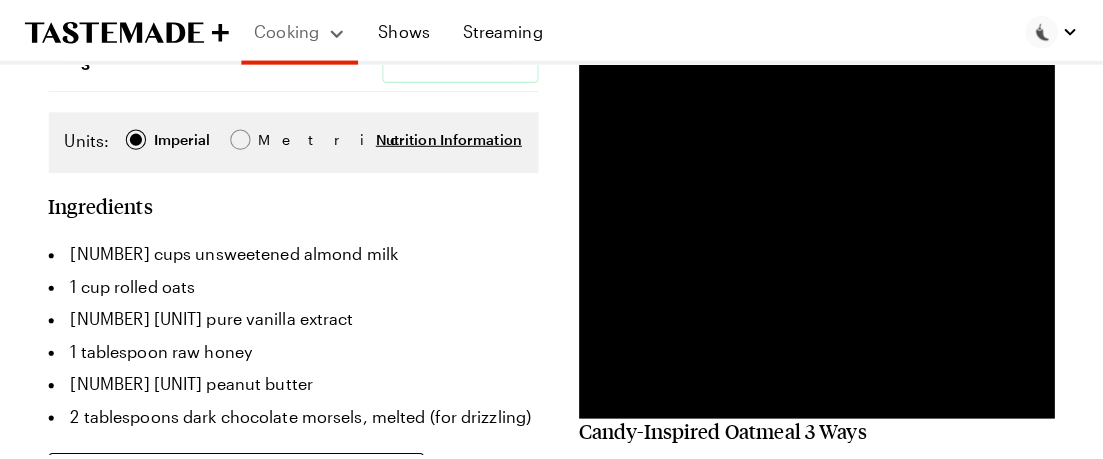 scroll, scrollTop: 400, scrollLeft: 0, axis: vertical 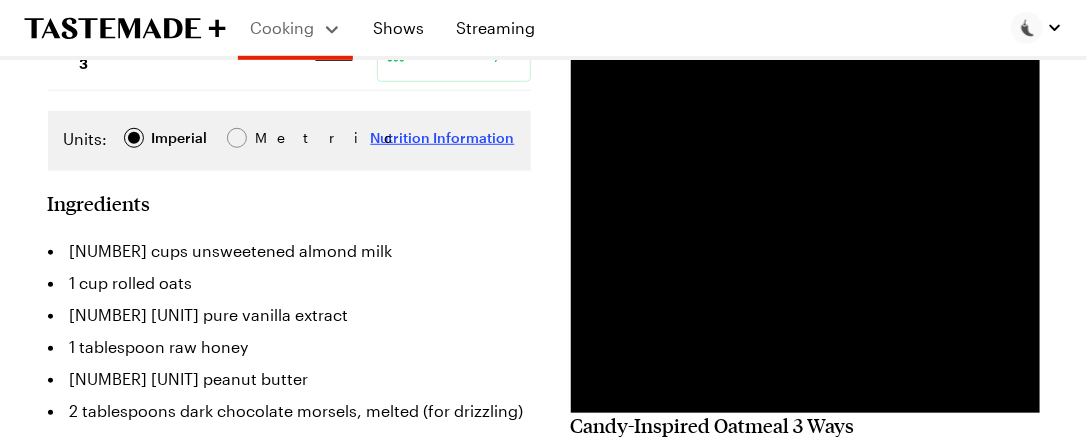 click on "Nutrition Information" at bounding box center [443, 138] 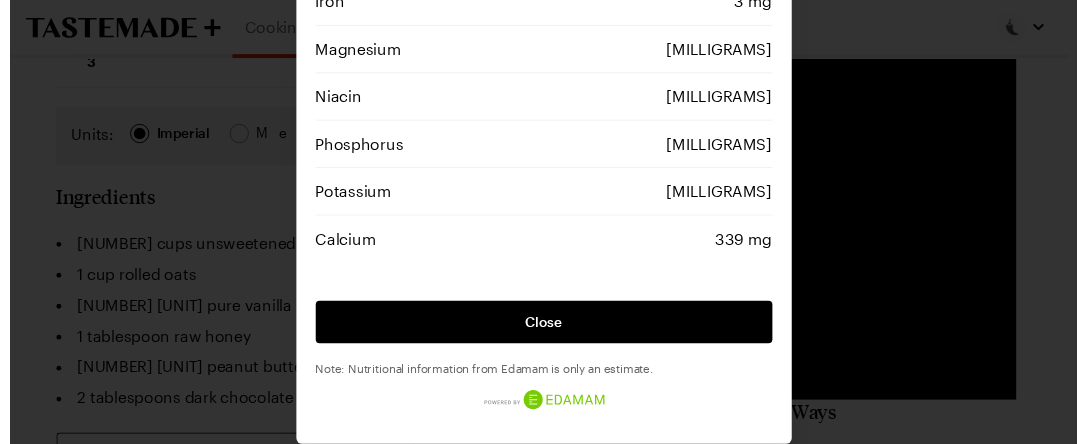 scroll, scrollTop: 1000, scrollLeft: 0, axis: vertical 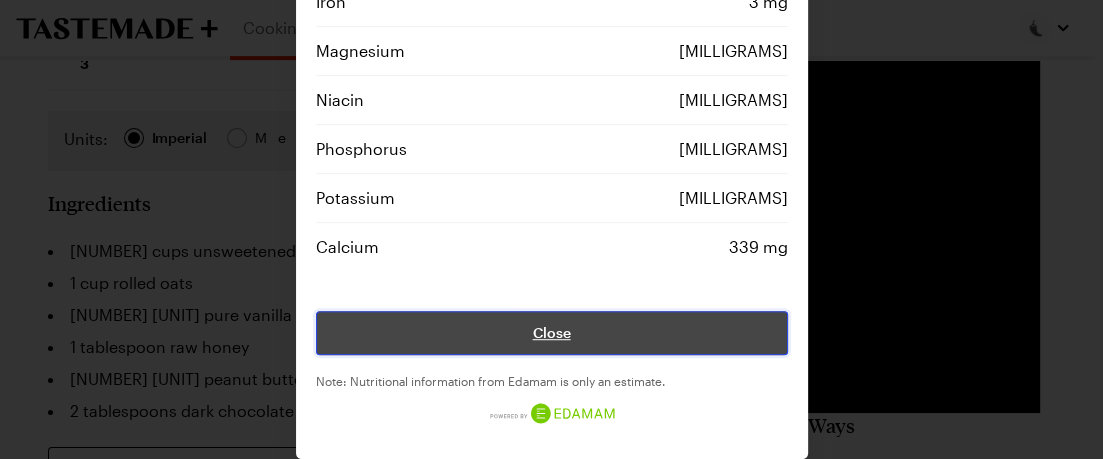 click on "Close" at bounding box center (552, 333) 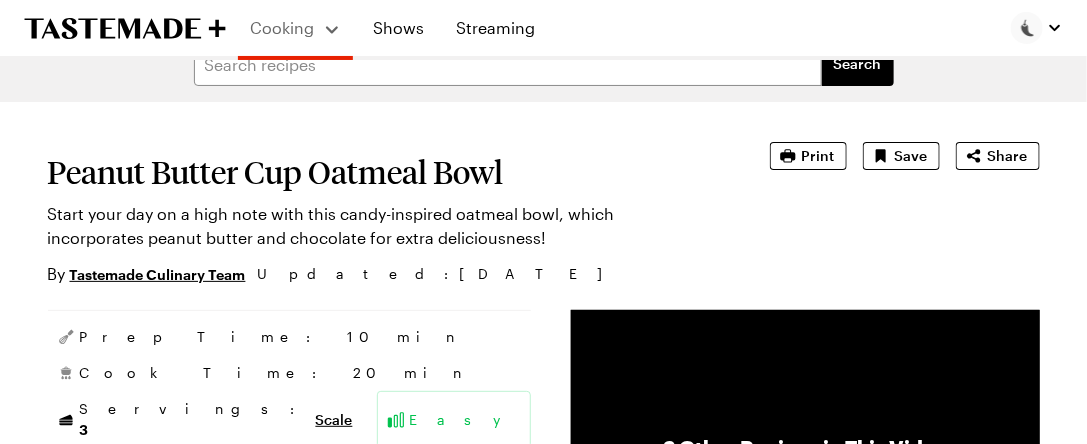 scroll, scrollTop: 0, scrollLeft: 0, axis: both 